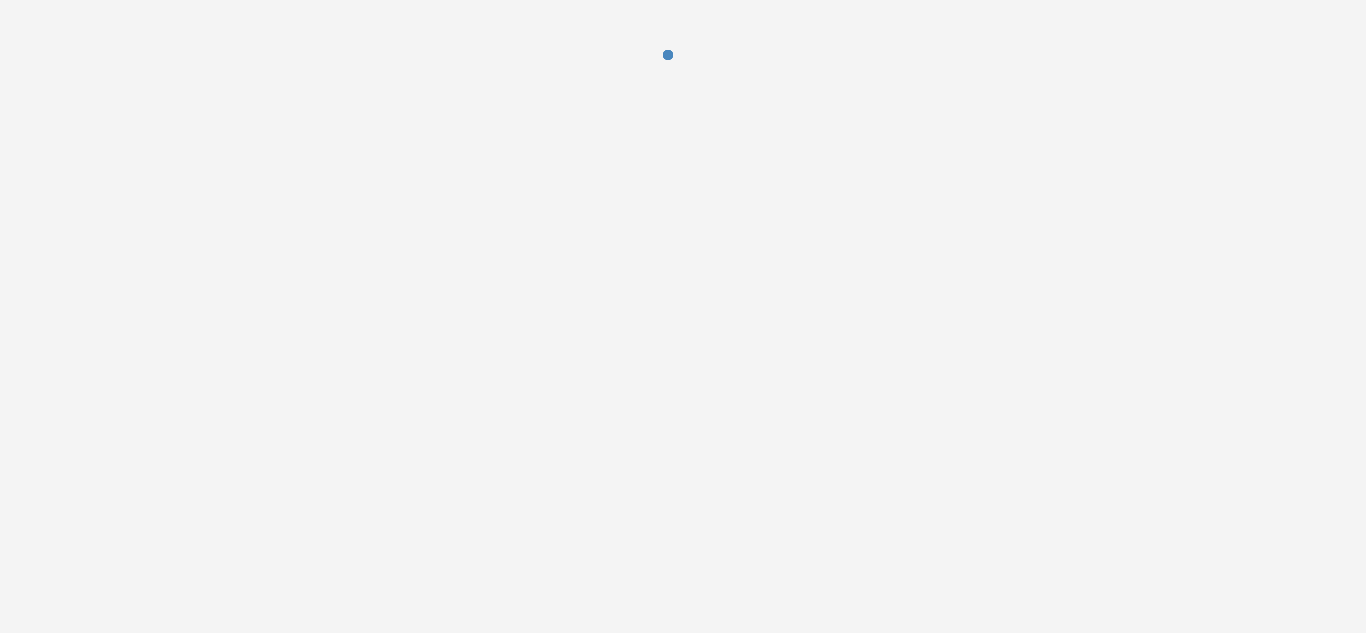 scroll, scrollTop: 0, scrollLeft: 0, axis: both 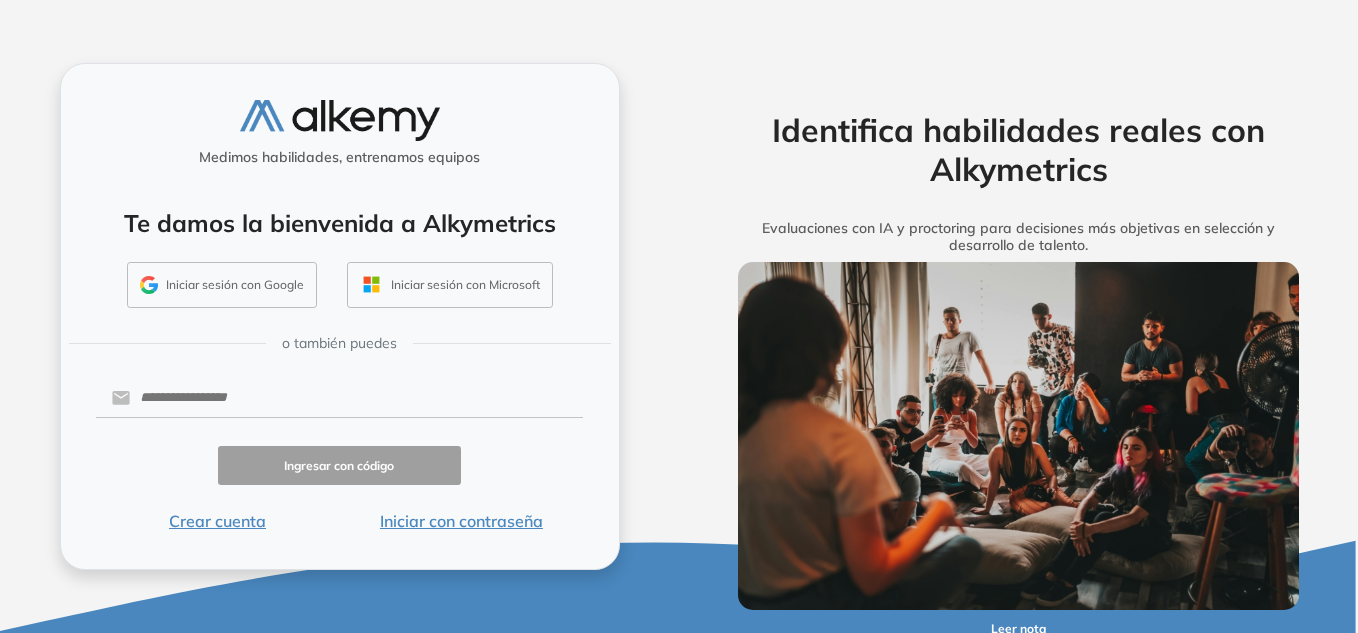 click on "Iniciar sesión con Google" at bounding box center (222, 285) 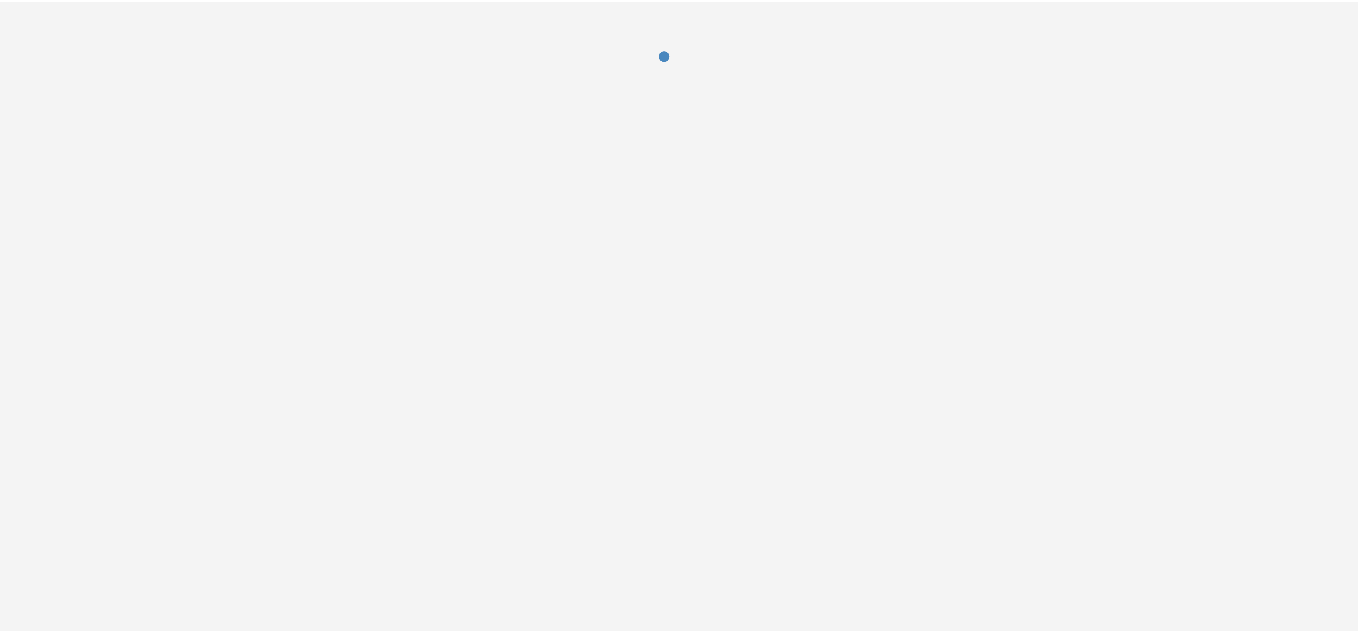scroll, scrollTop: 0, scrollLeft: 0, axis: both 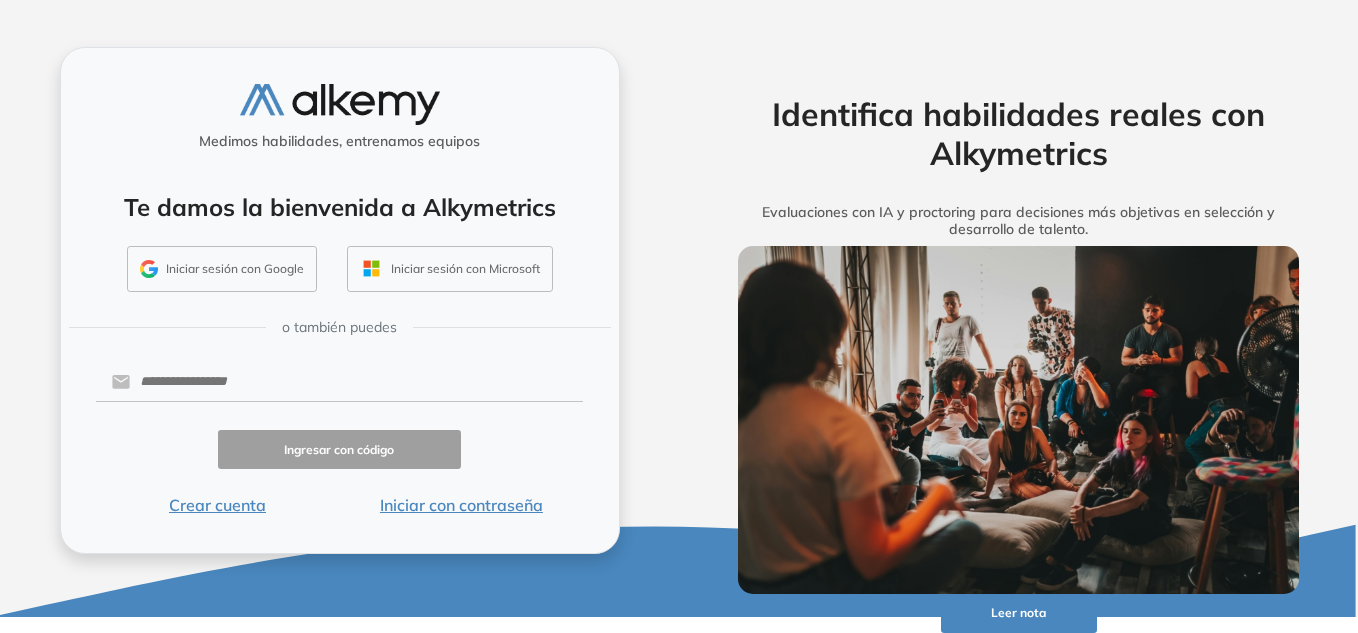 click on "Iniciar con contraseña" at bounding box center [461, 505] 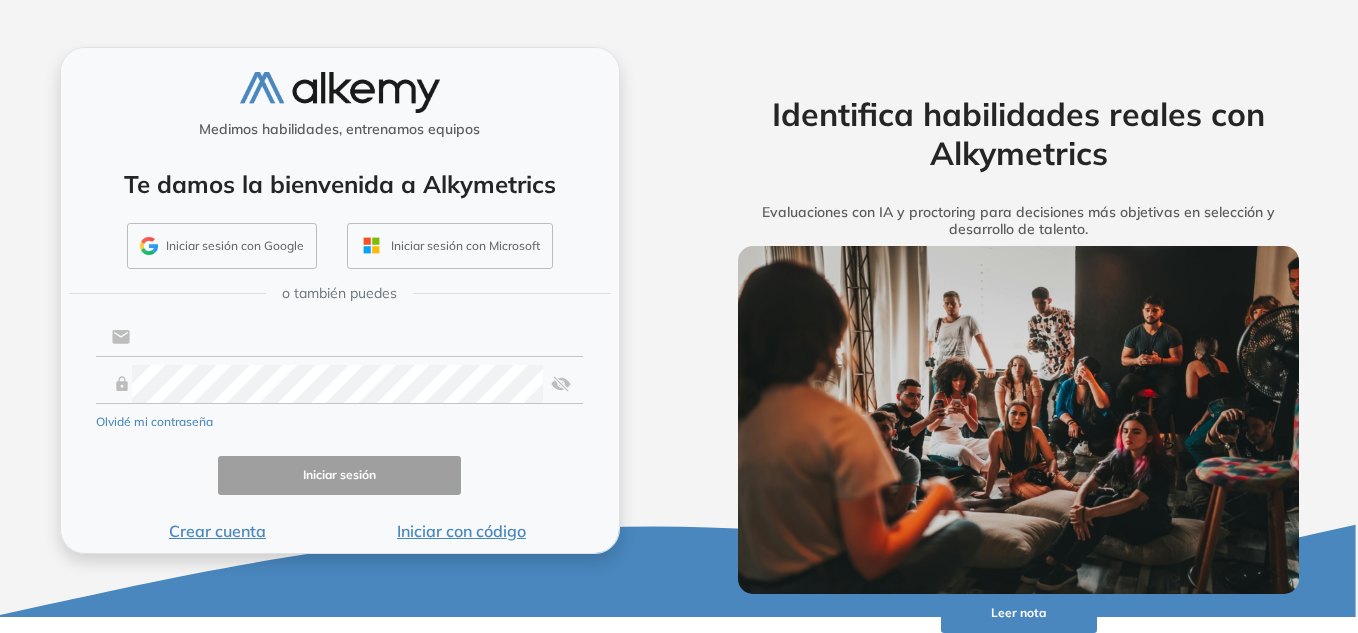 type on "**********" 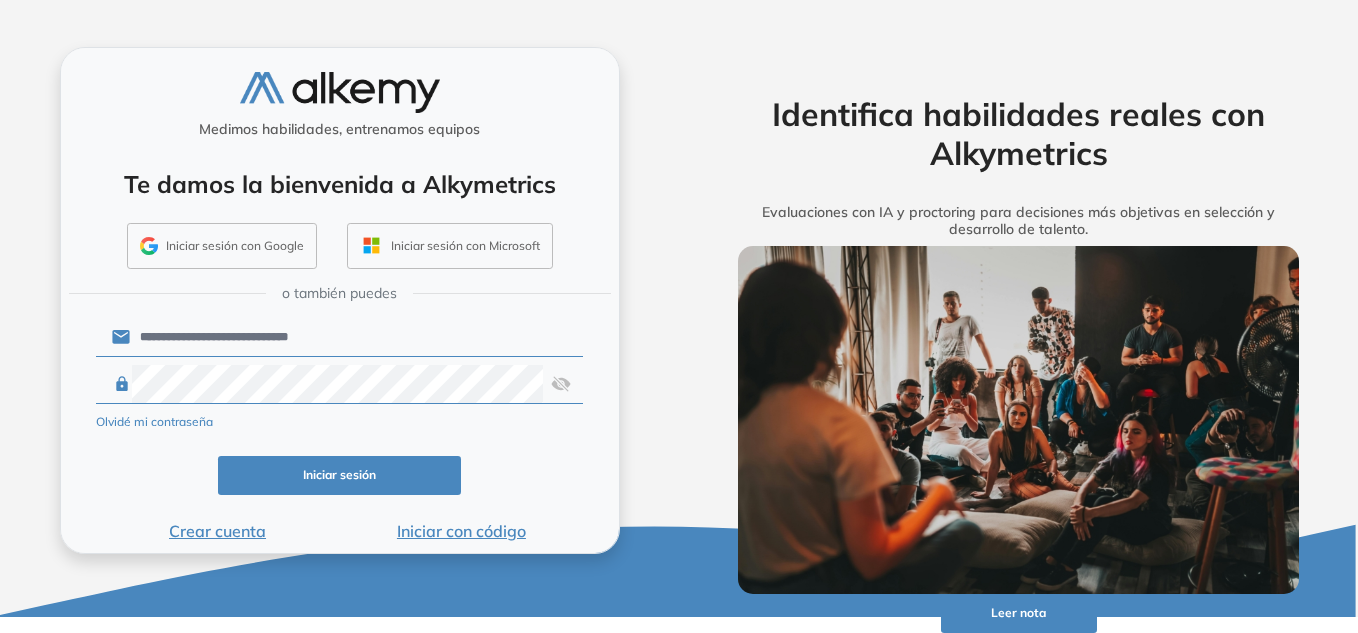 click on "Iniciar sesión" at bounding box center [340, 475] 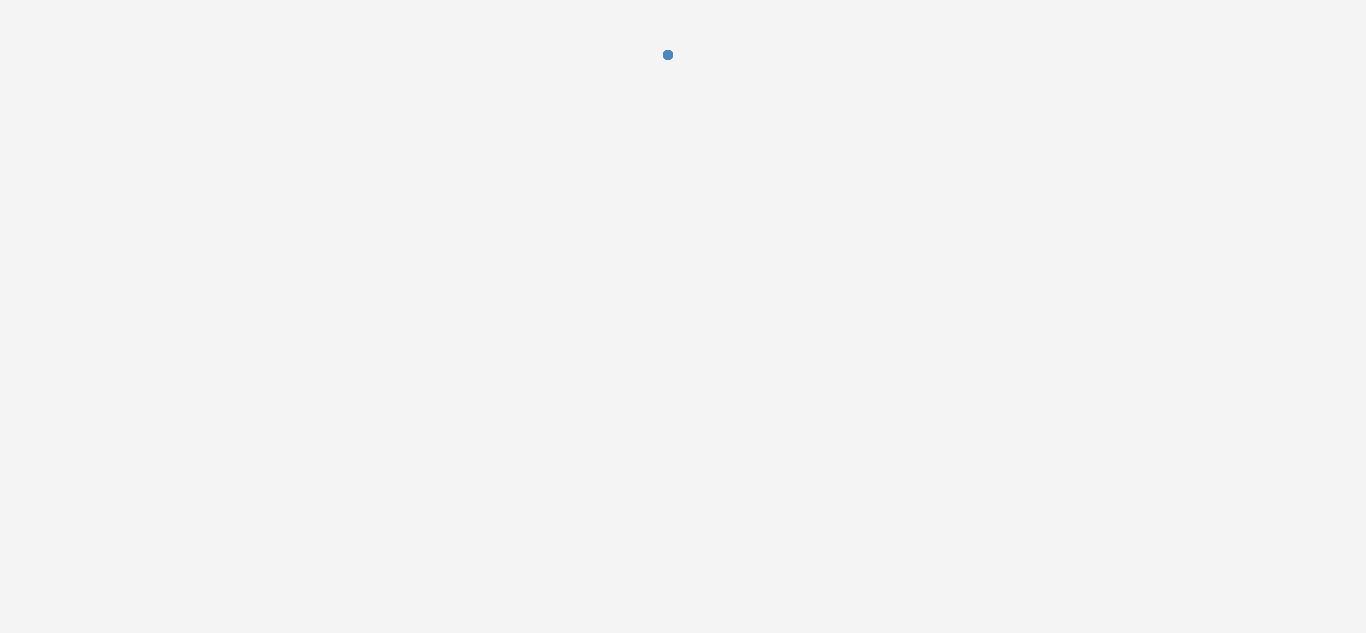 scroll, scrollTop: 0, scrollLeft: 0, axis: both 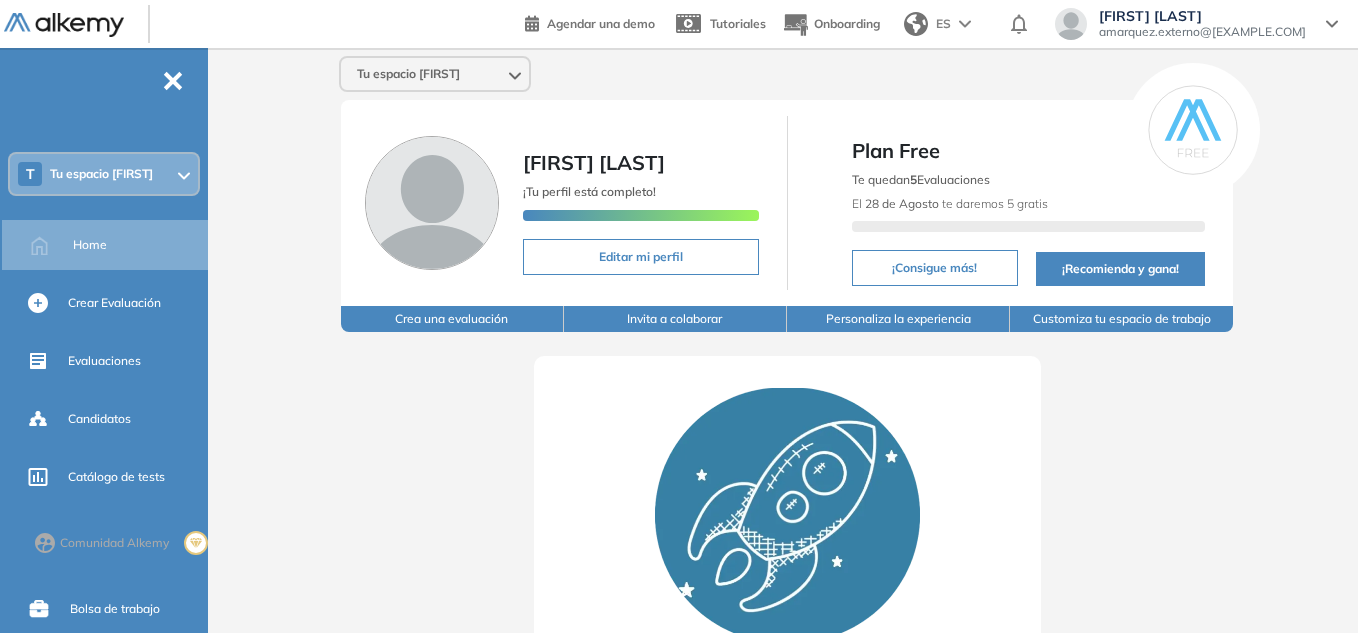 click 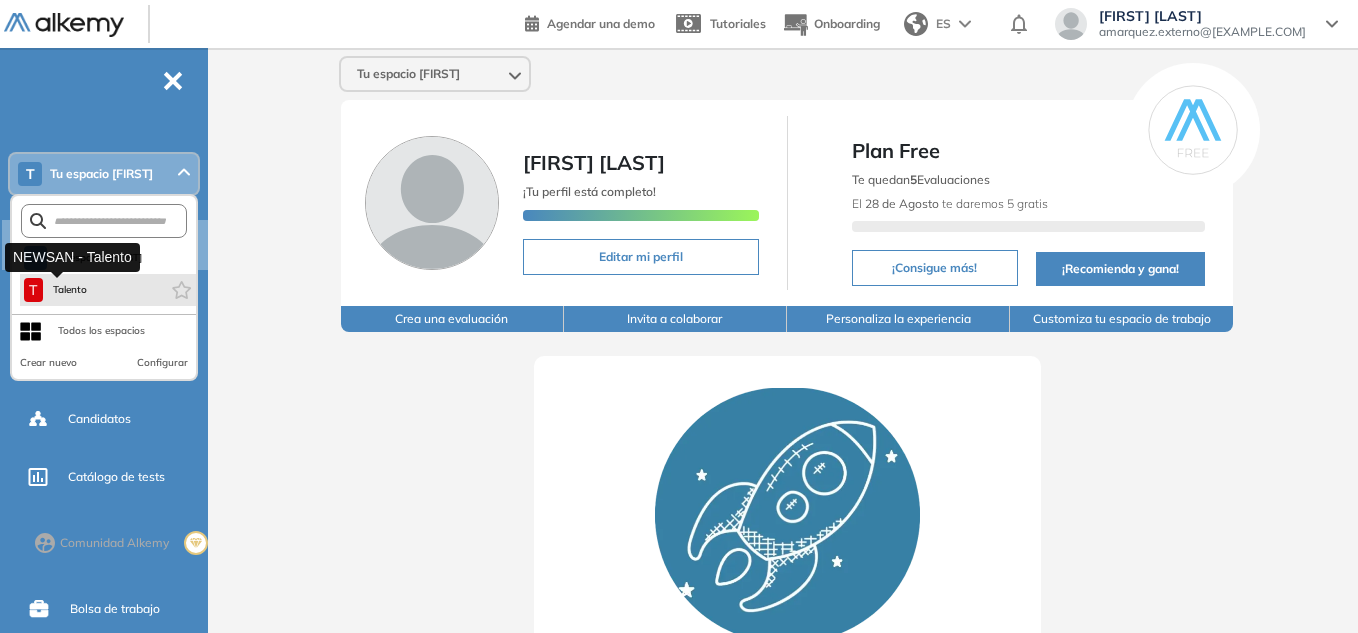 click on "Talento" at bounding box center (70, 290) 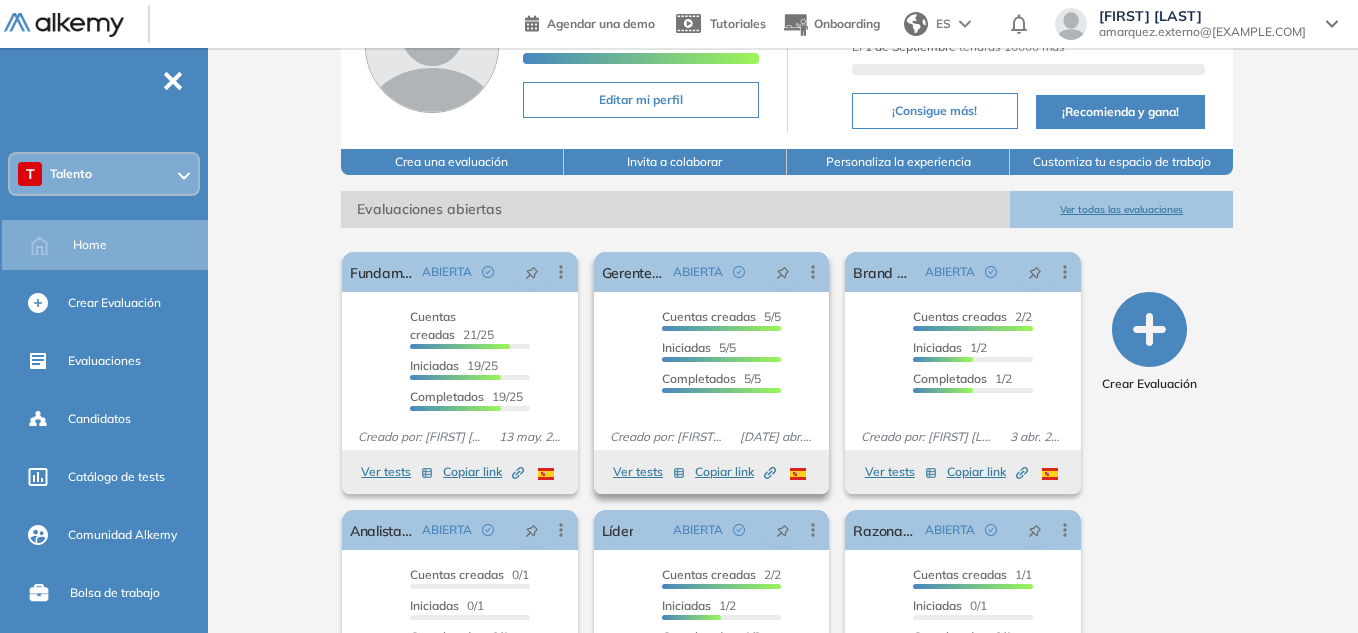 scroll, scrollTop: 200, scrollLeft: 0, axis: vertical 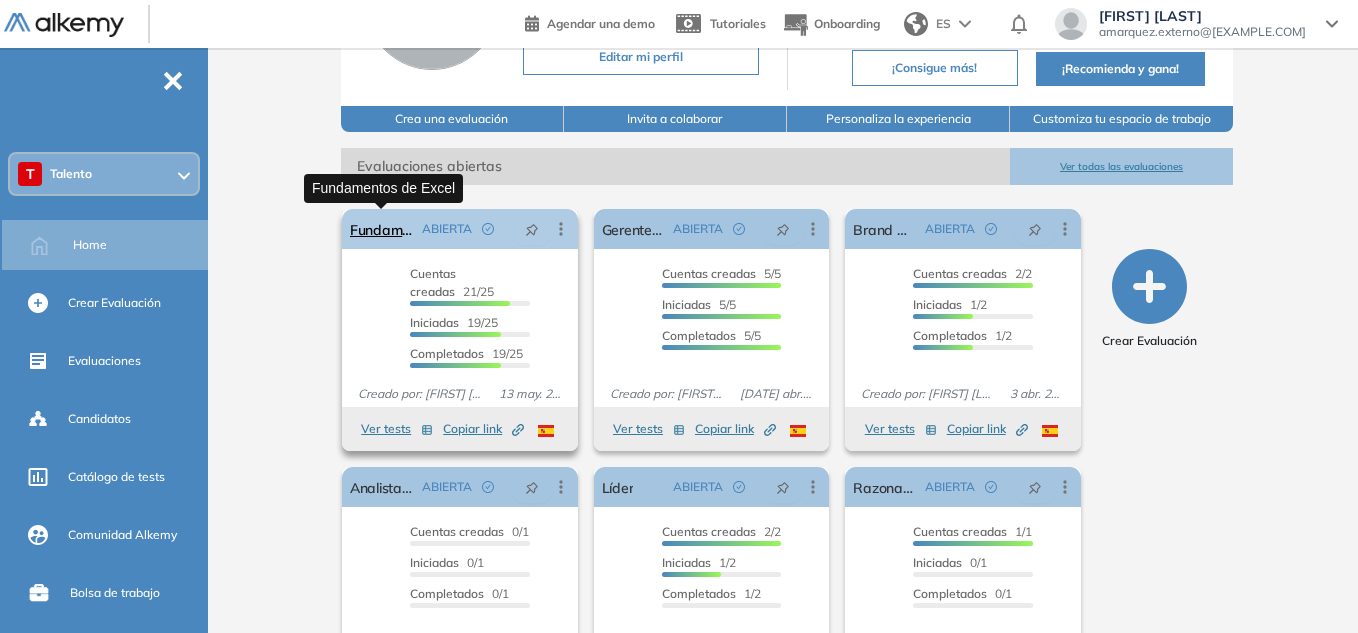 click on "Fundamentos de Excel" at bounding box center (382, 229) 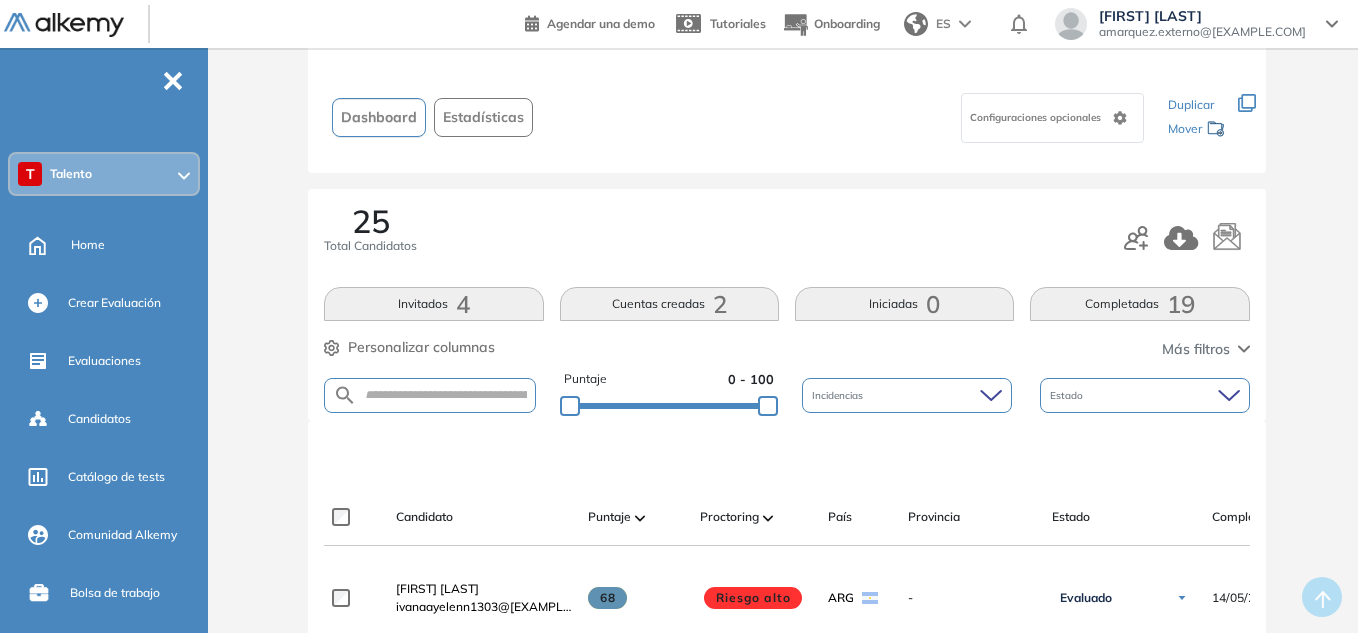 scroll, scrollTop: 0, scrollLeft: 0, axis: both 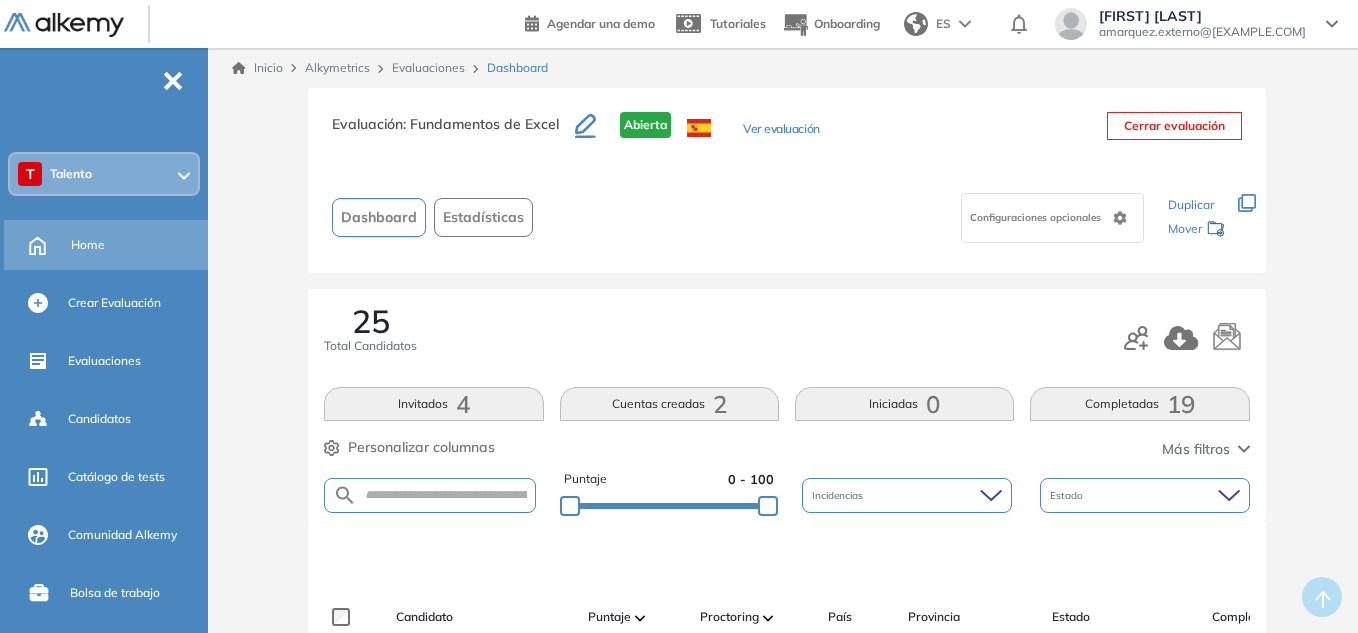 click on "Home" at bounding box center (88, 245) 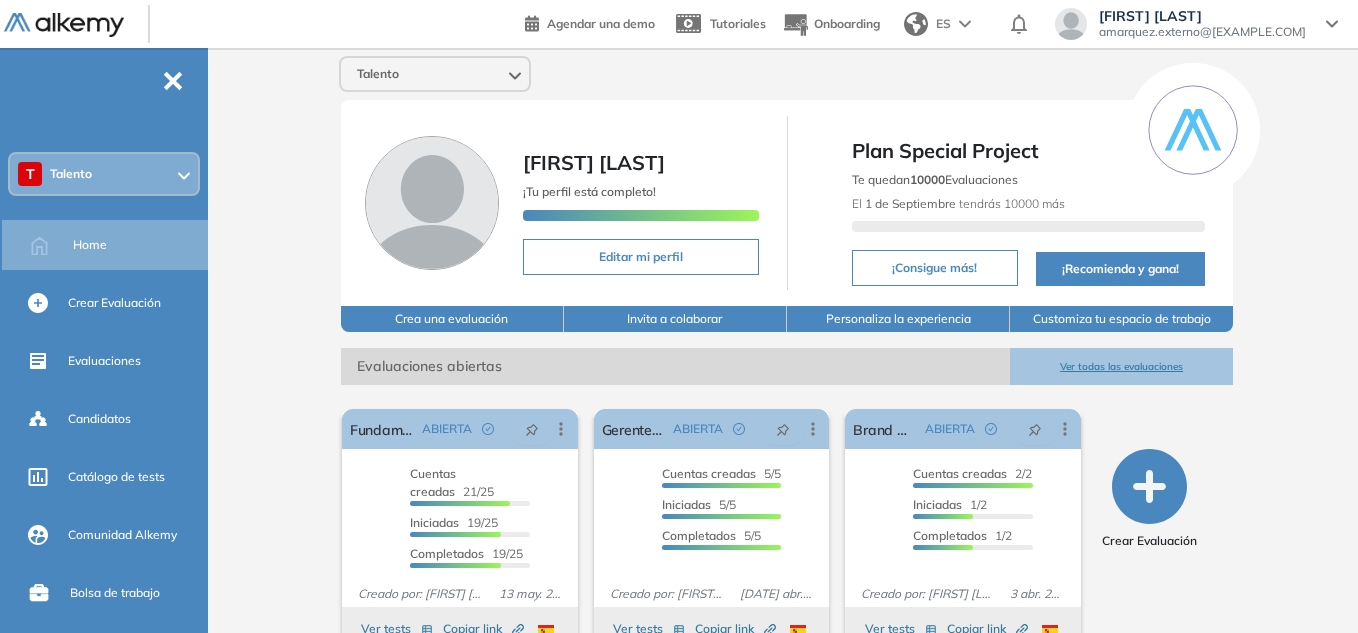 click on "T Talento" at bounding box center (104, 174) 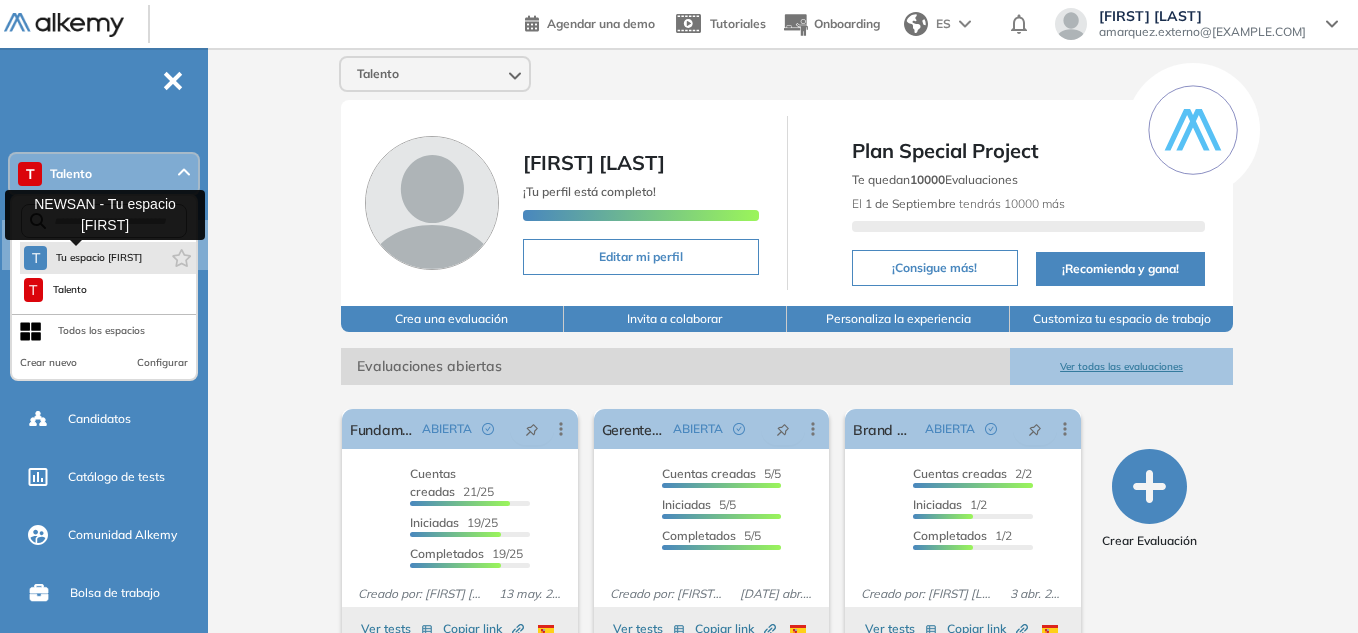 click on "Tu espacio [FIRST]" at bounding box center [98, 258] 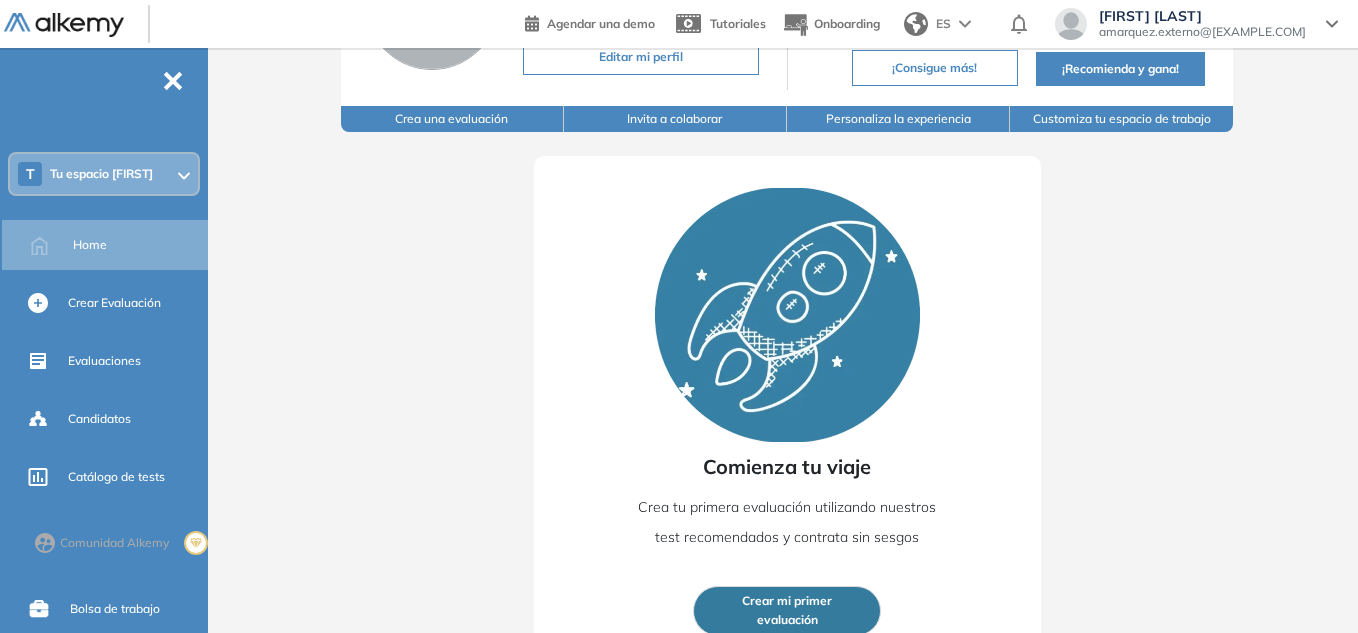 scroll, scrollTop: 235, scrollLeft: 0, axis: vertical 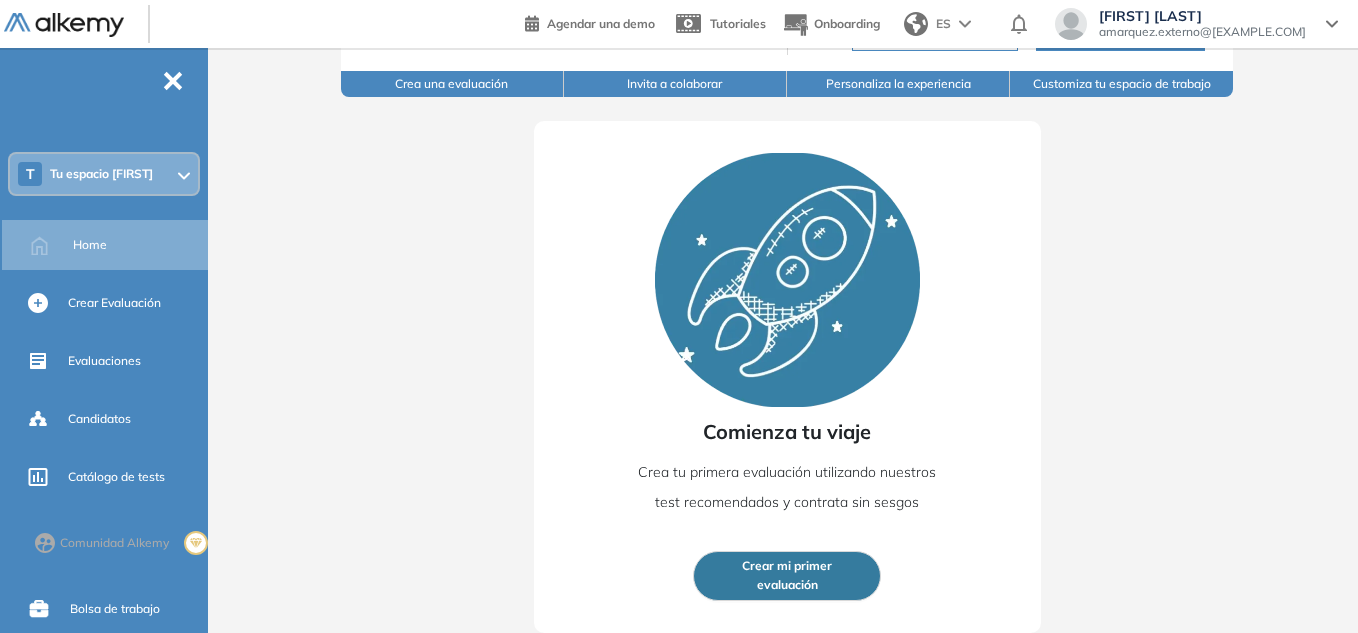 click on "T Tu espacio [FIRST]" at bounding box center (104, 174) 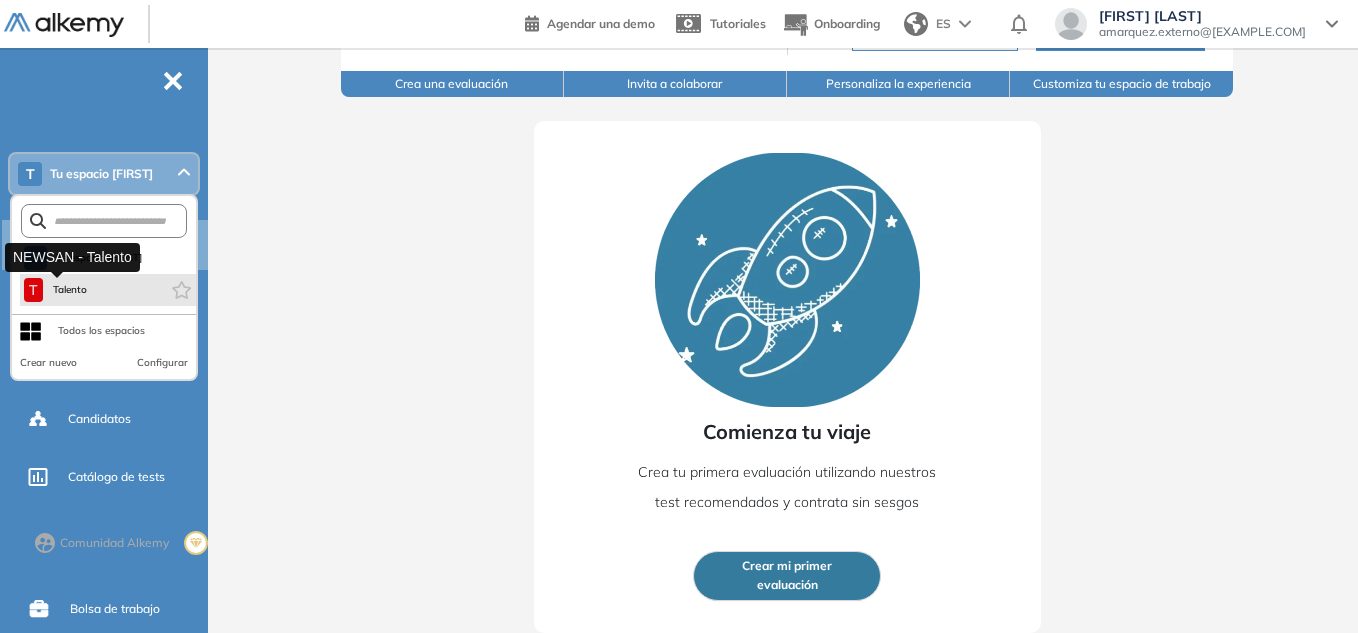 click on "T Talento" at bounding box center (57, 290) 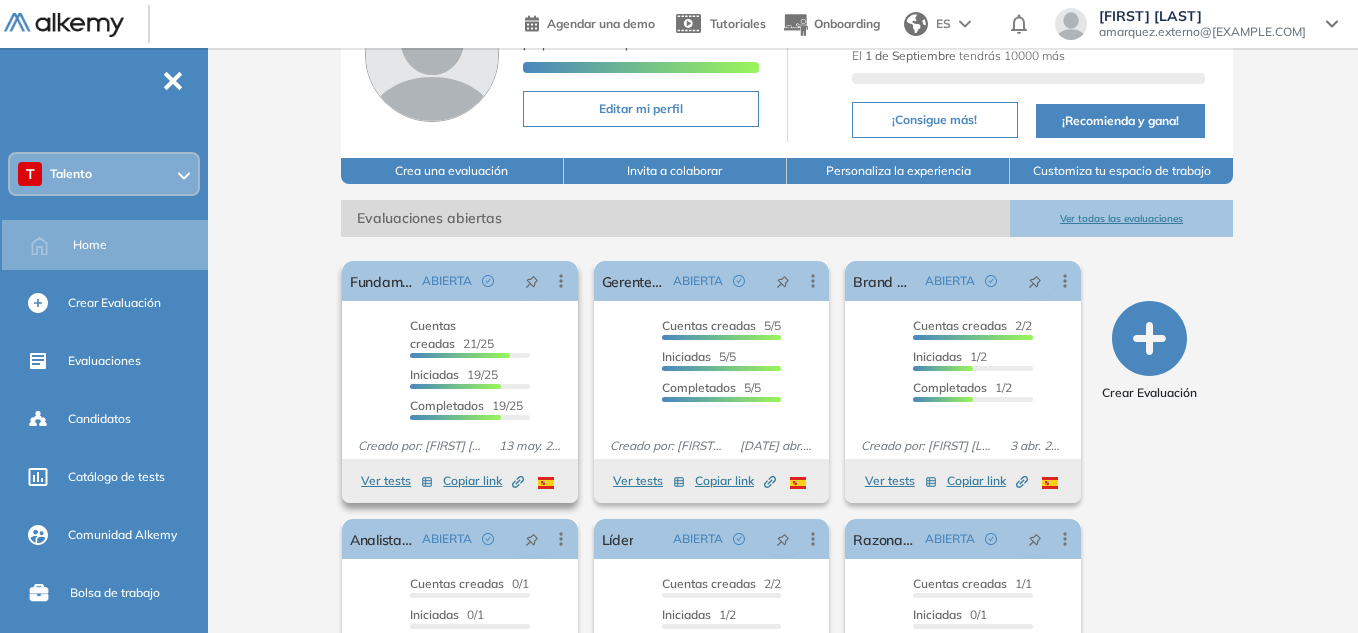 scroll, scrollTop: 200, scrollLeft: 0, axis: vertical 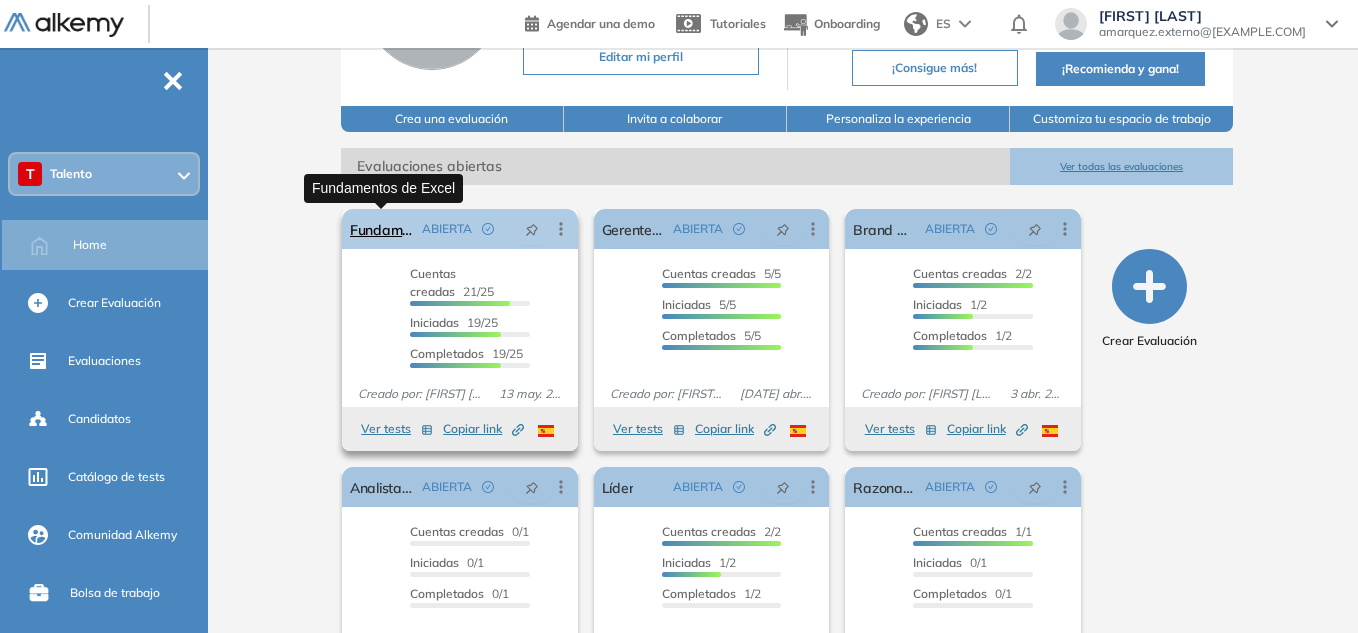 click on "Fundamentos de Excel" at bounding box center [382, 229] 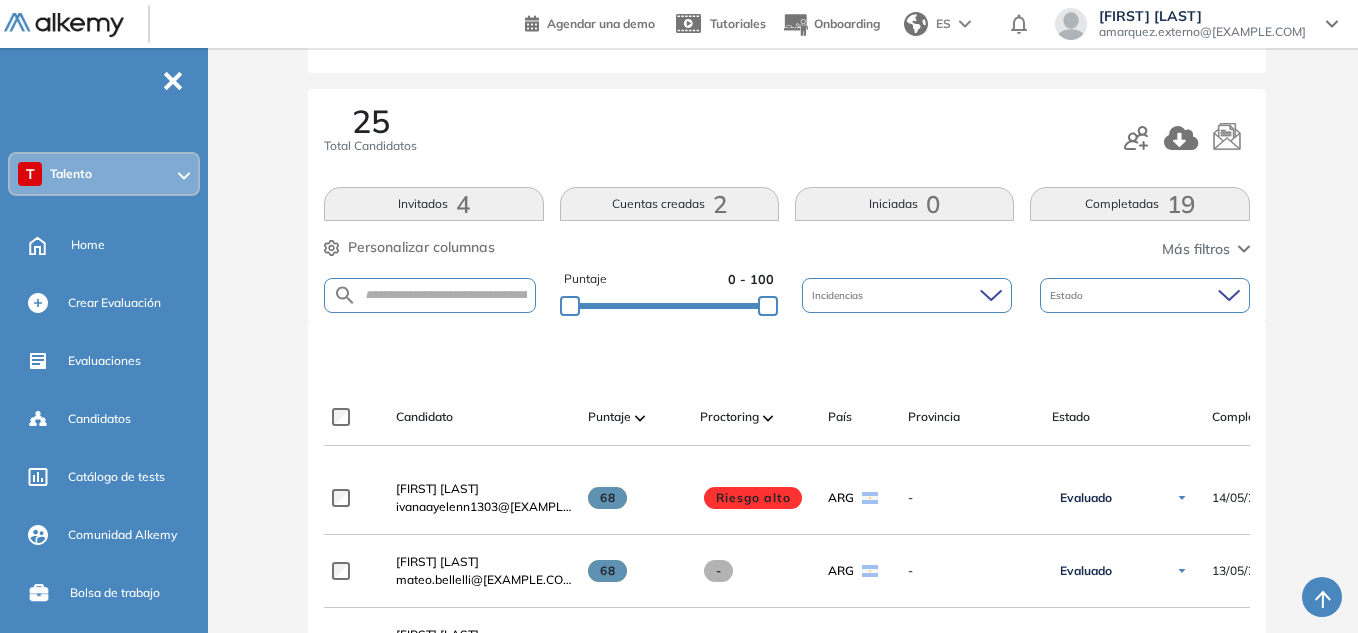scroll, scrollTop: 0, scrollLeft: 0, axis: both 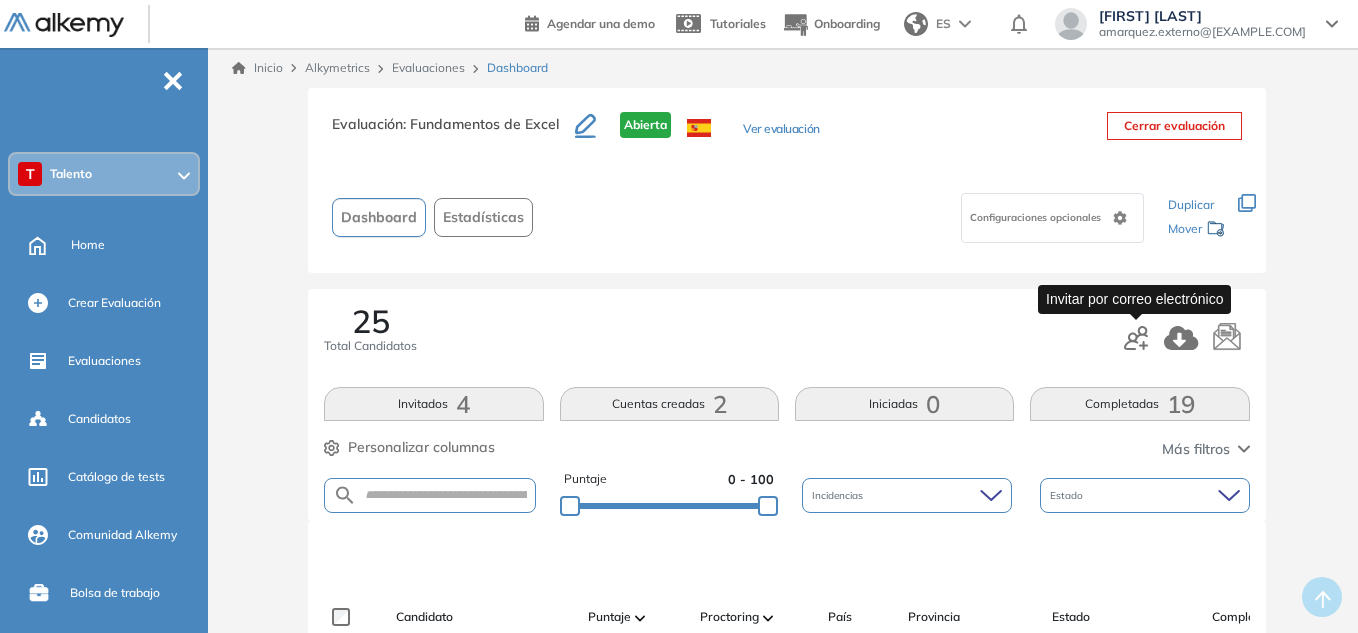 click 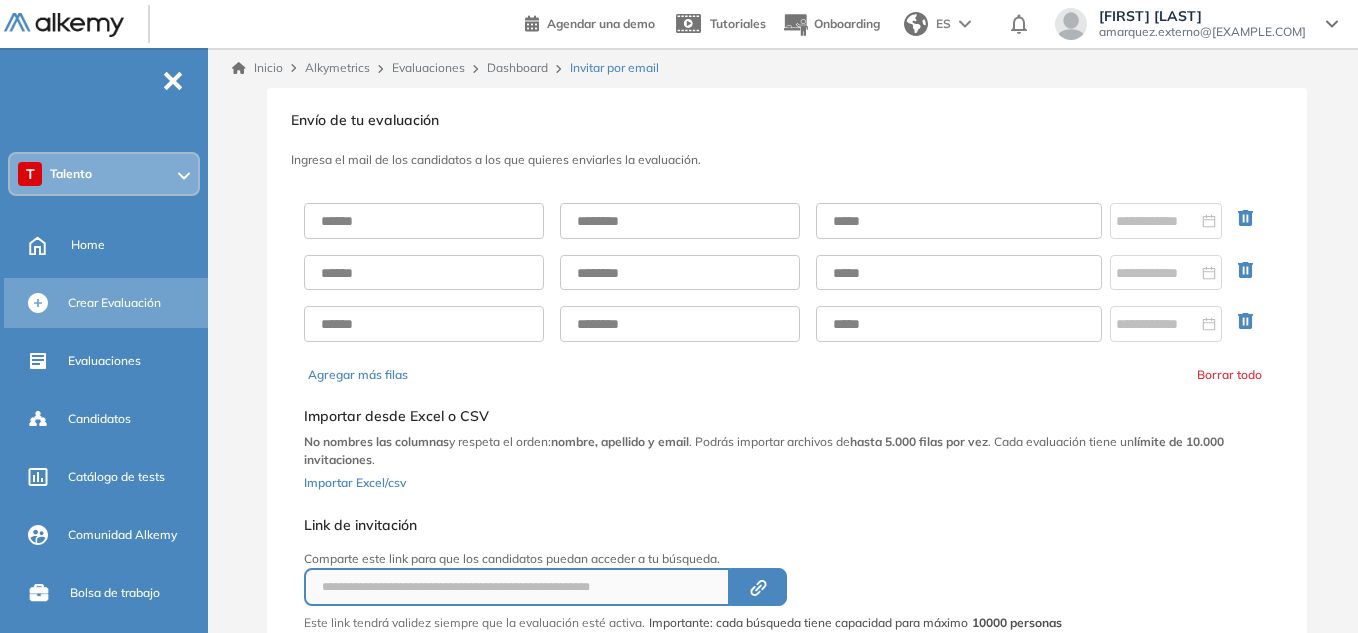 click on "Crear Evaluación" at bounding box center (114, 303) 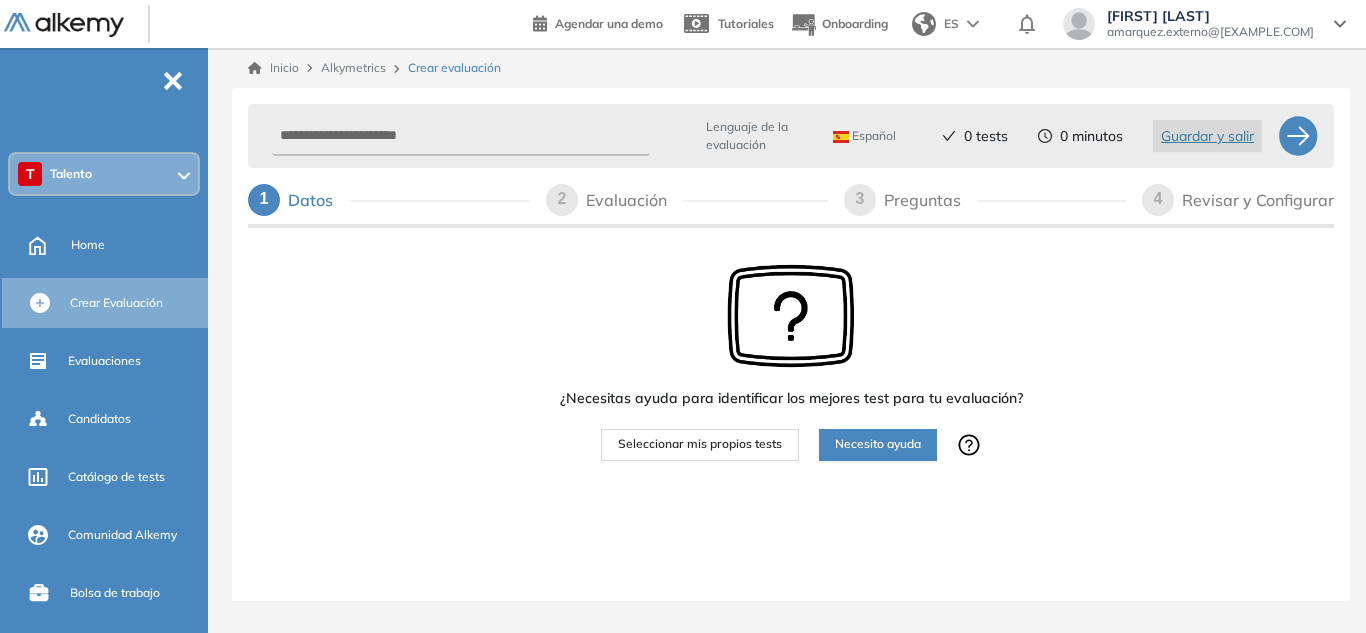 click on "Talento" at bounding box center (71, 174) 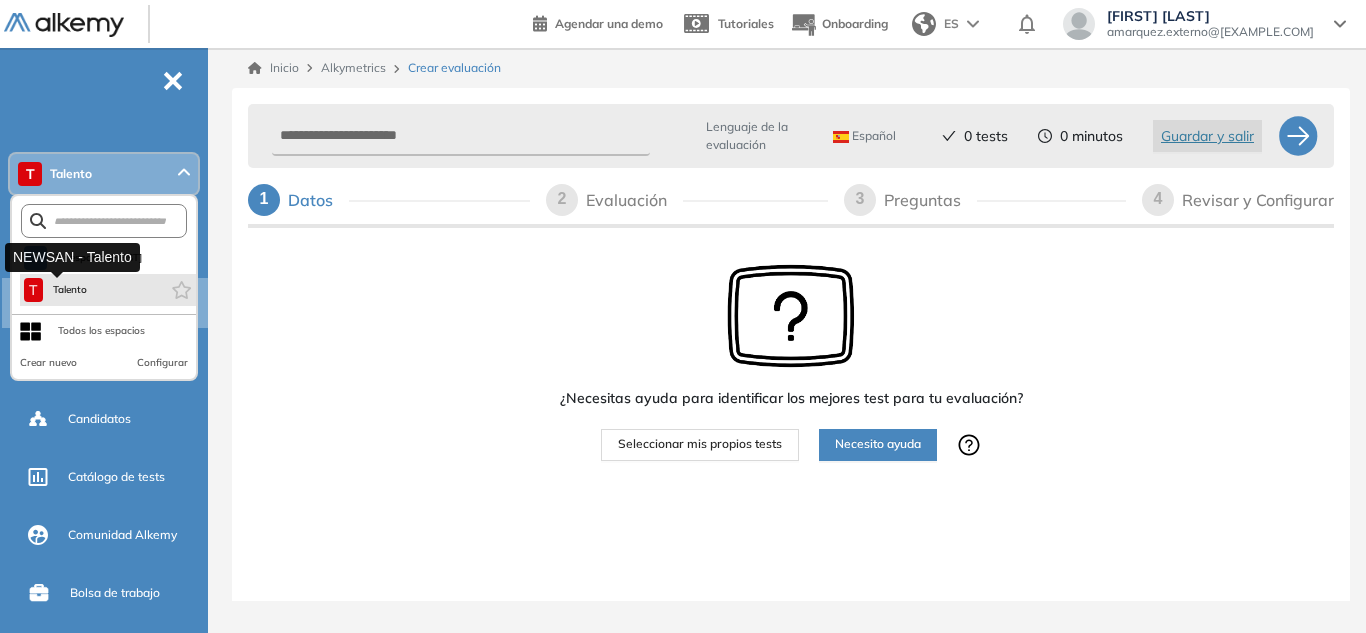 click on "Talento" at bounding box center [70, 290] 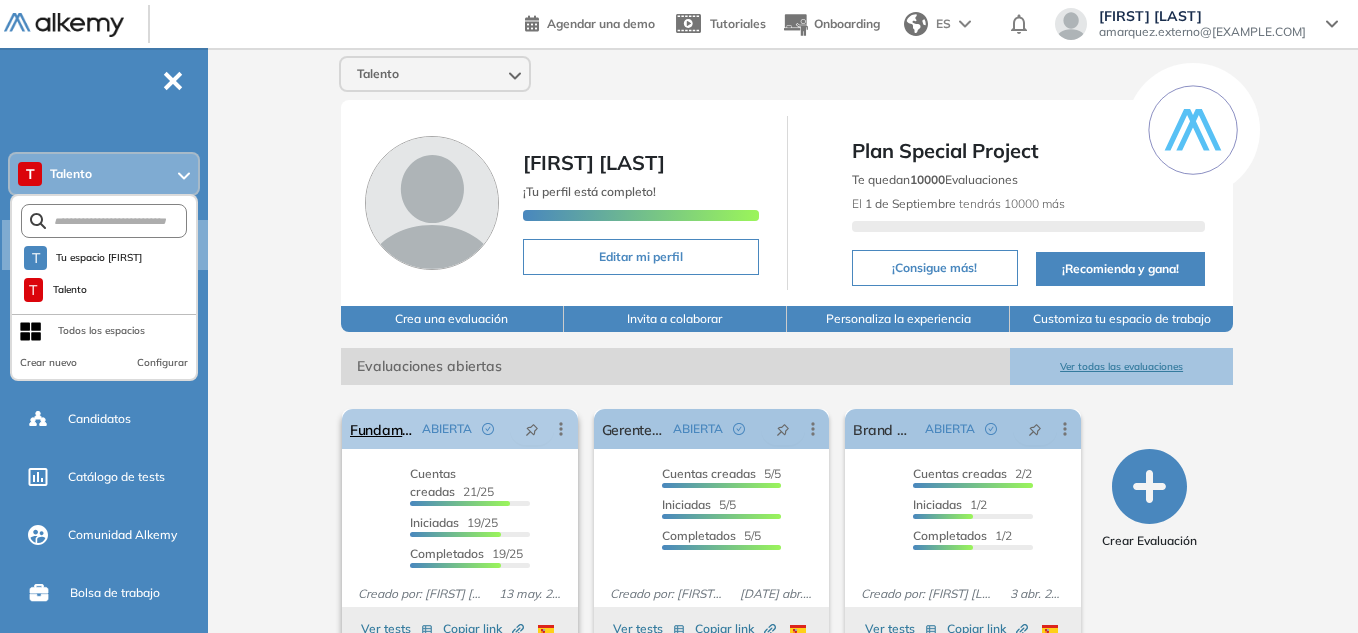 scroll, scrollTop: 100, scrollLeft: 0, axis: vertical 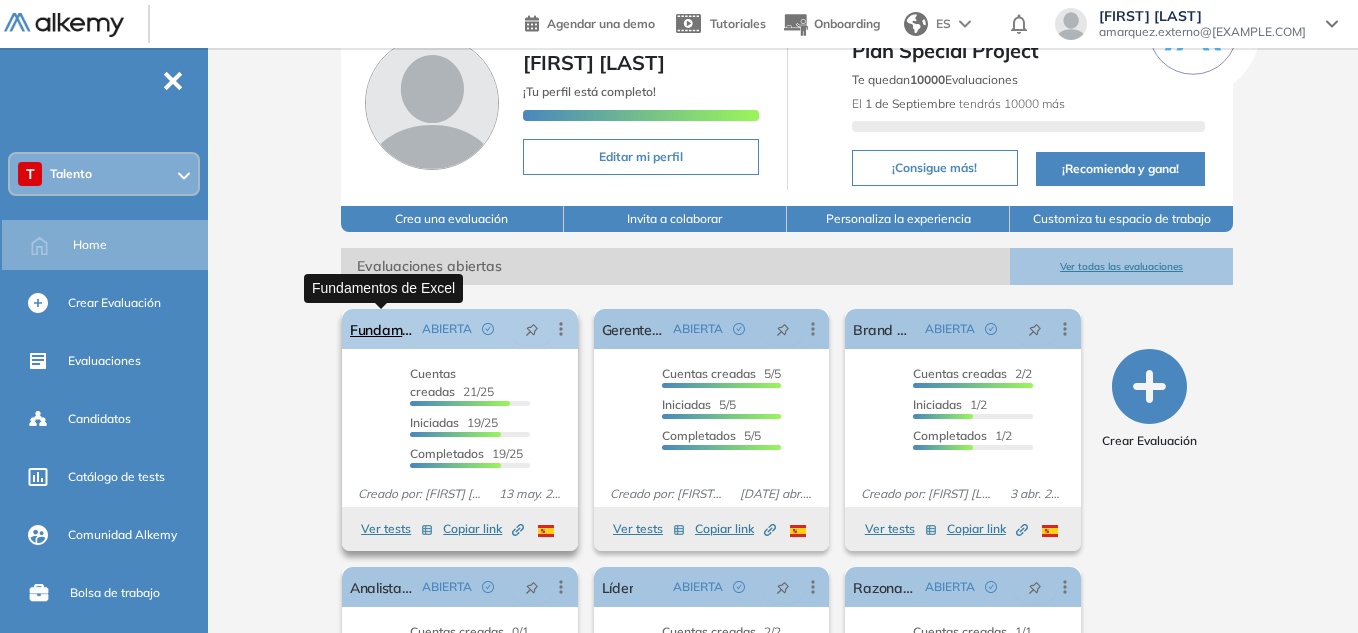 click on "Fundamentos de Excel" at bounding box center [382, 329] 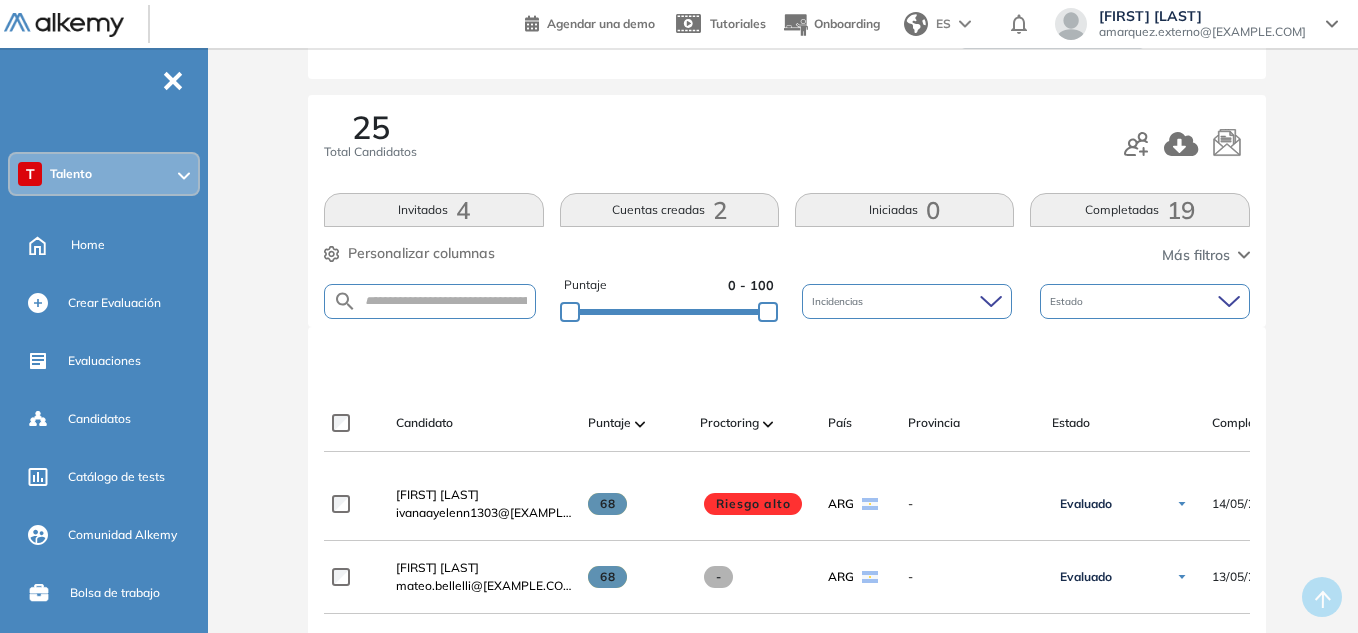 scroll, scrollTop: 0, scrollLeft: 0, axis: both 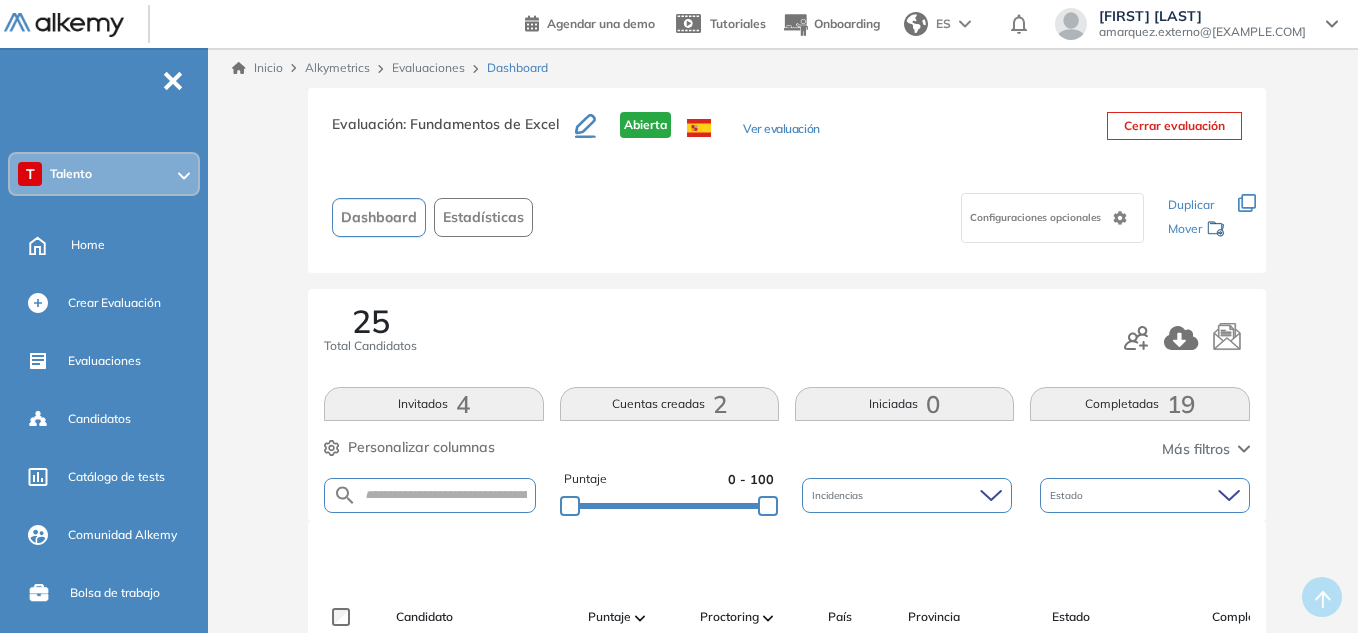 click on "amarquez.externo@[EXAMPLE.COM]" at bounding box center (1202, 32) 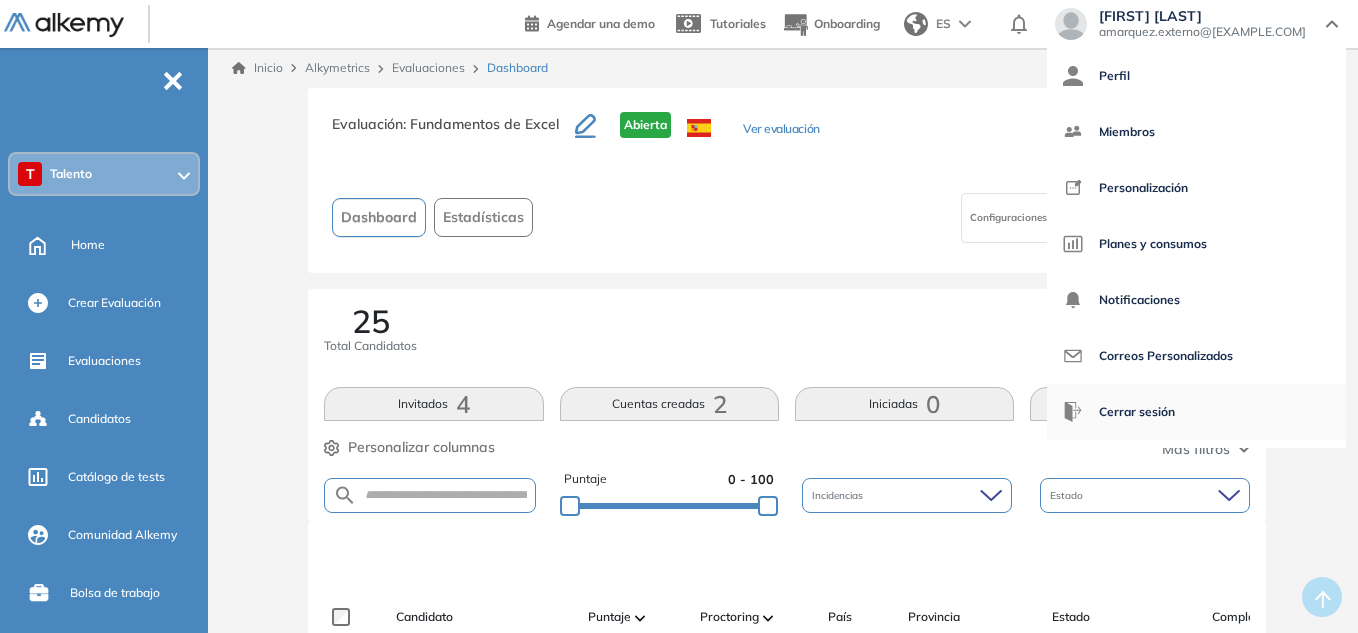 click on "Cerrar sesión" at bounding box center (1137, 412) 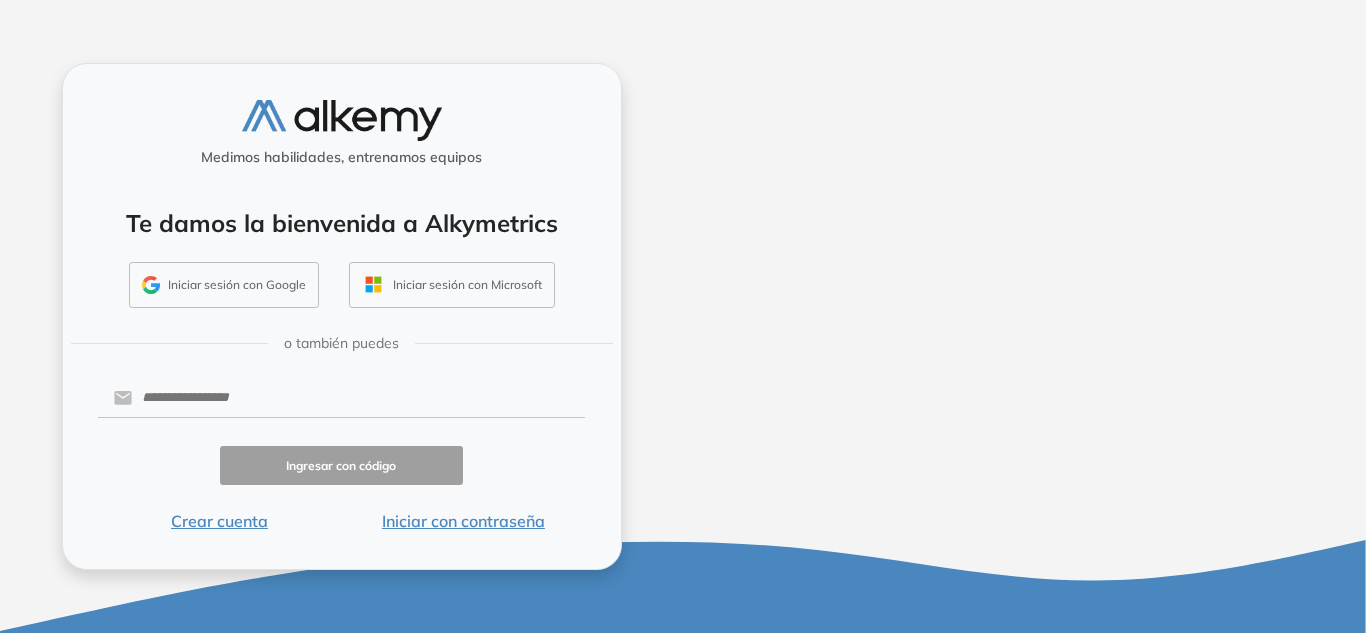 scroll, scrollTop: 0, scrollLeft: 0, axis: both 